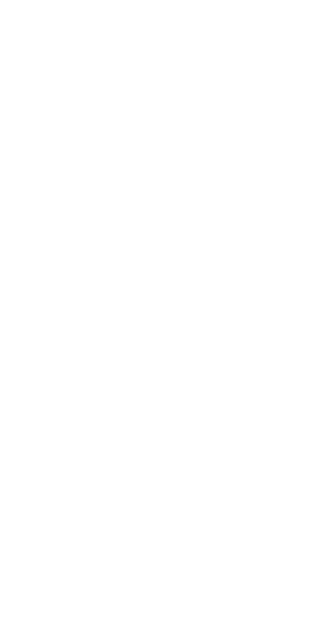scroll, scrollTop: 0, scrollLeft: 0, axis: both 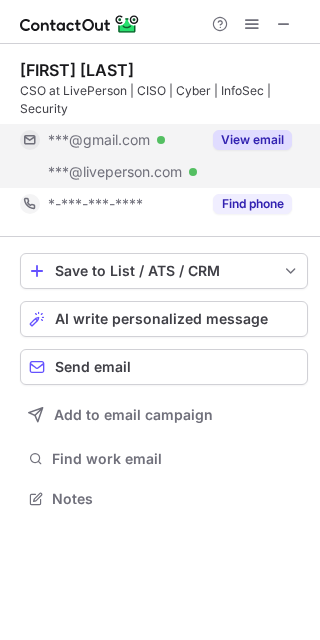 click on "View email" at bounding box center (252, 140) 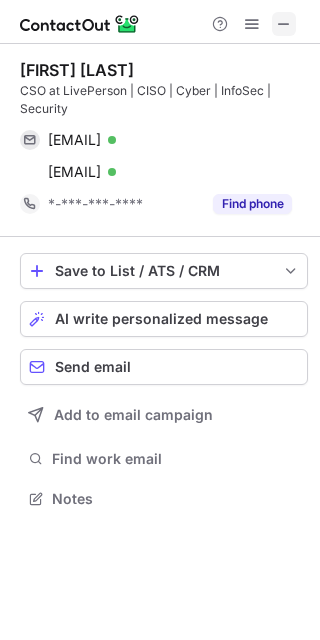 click at bounding box center [284, 24] 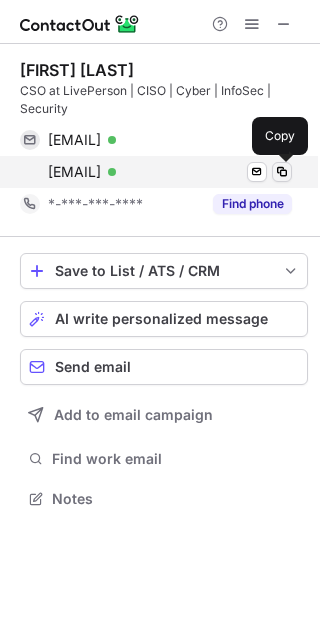 click at bounding box center (282, 172) 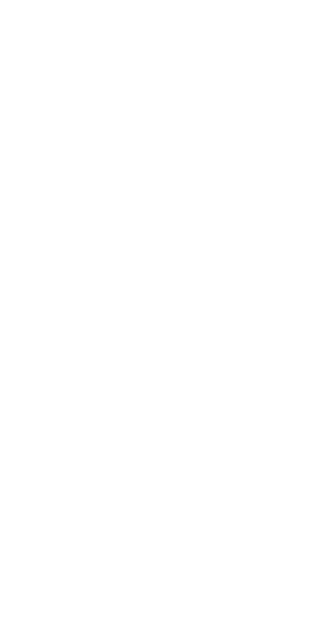 scroll, scrollTop: 0, scrollLeft: 0, axis: both 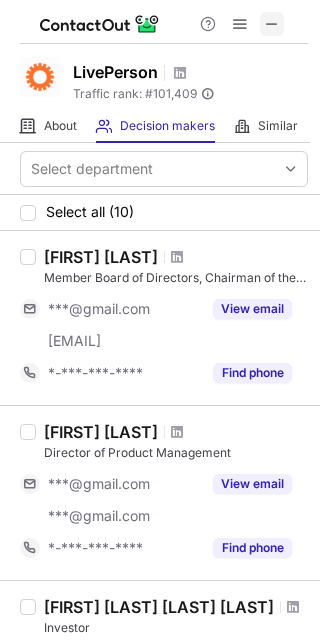 click at bounding box center (272, 24) 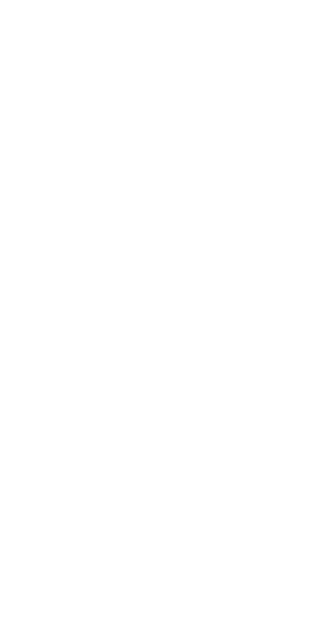 scroll, scrollTop: 0, scrollLeft: 0, axis: both 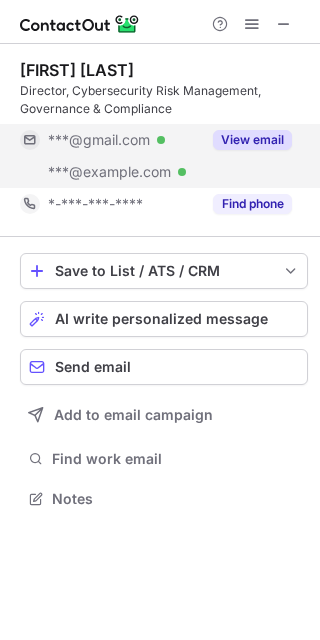 click on "View email" at bounding box center (252, 140) 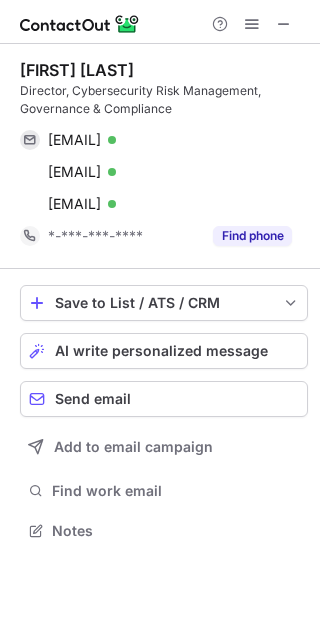 scroll, scrollTop: 10, scrollLeft: 10, axis: both 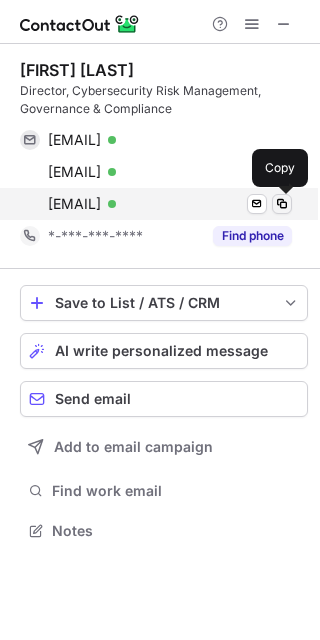 click at bounding box center (282, 204) 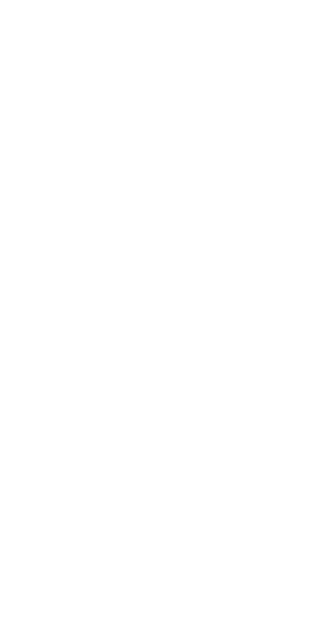 scroll, scrollTop: 0, scrollLeft: 0, axis: both 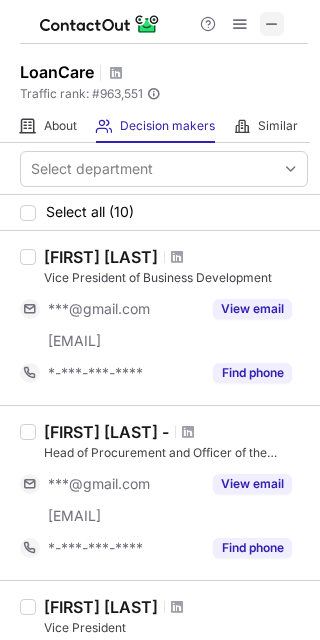 click at bounding box center [272, 24] 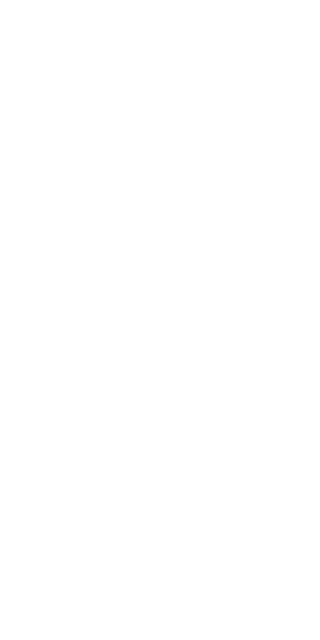 scroll, scrollTop: 0, scrollLeft: 0, axis: both 